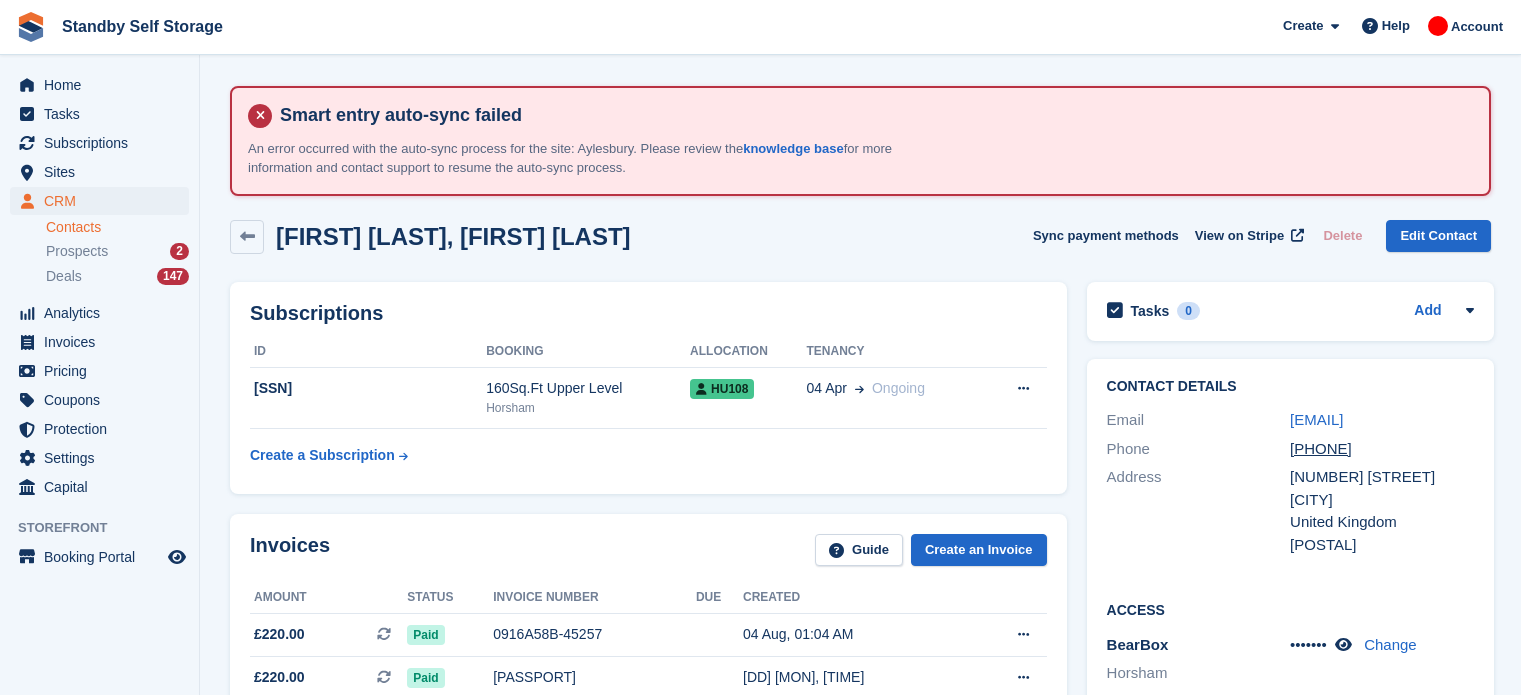 scroll, scrollTop: 0, scrollLeft: 0, axis: both 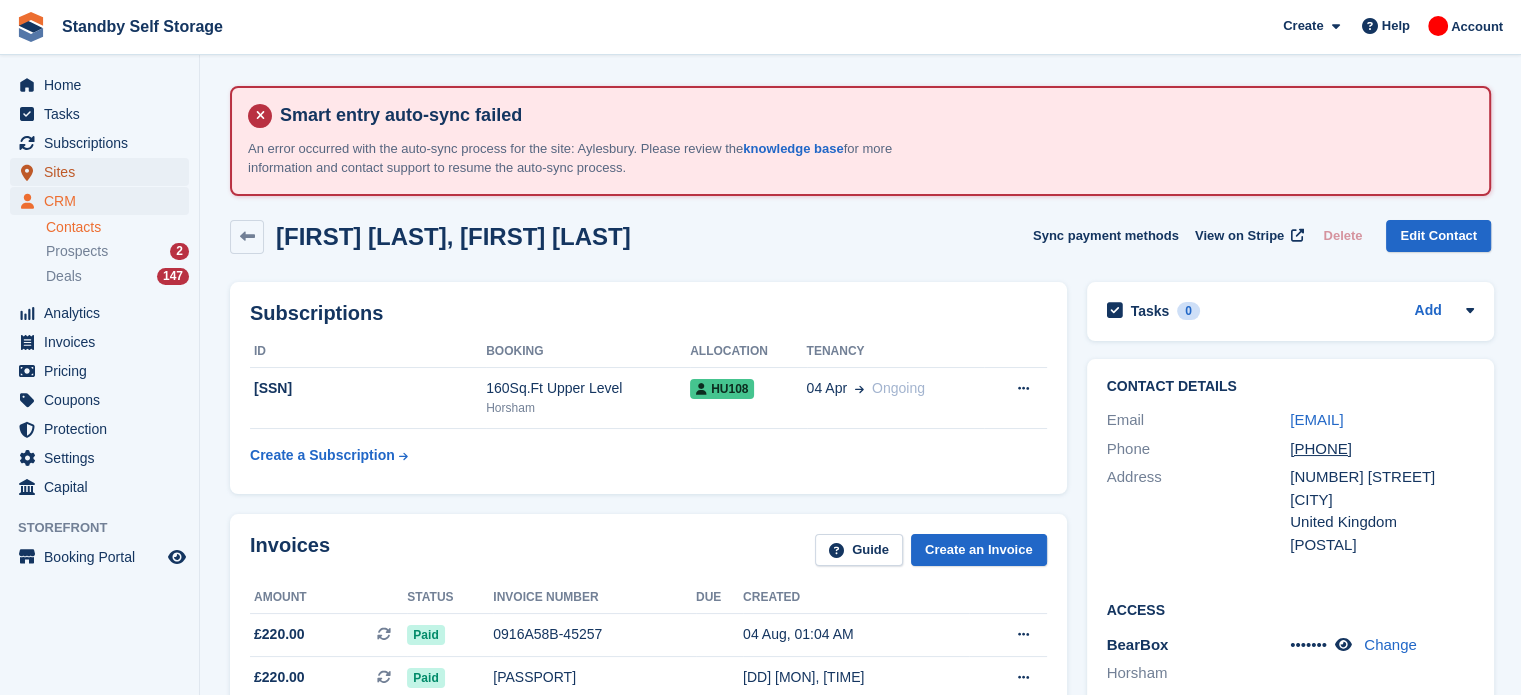 click on "Sites" at bounding box center [104, 172] 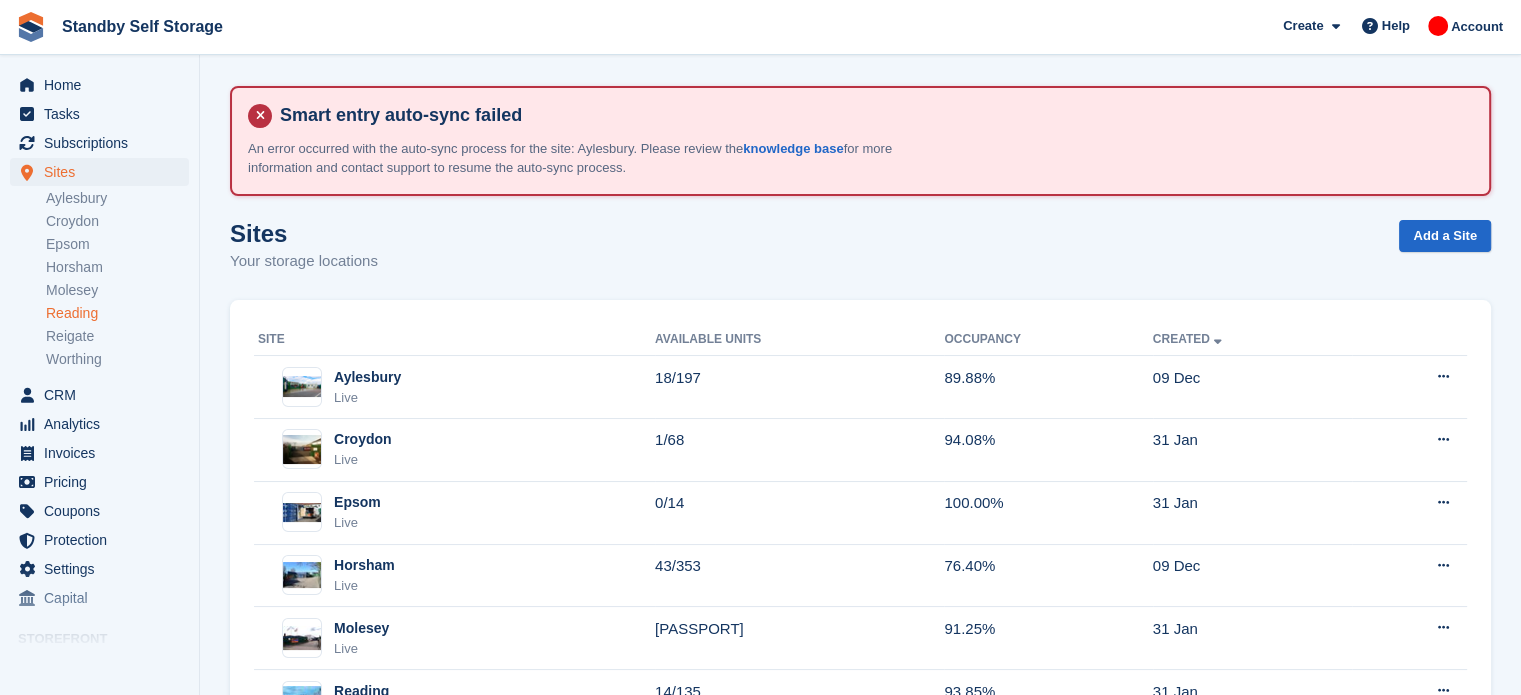 click on "Reading" at bounding box center [117, 313] 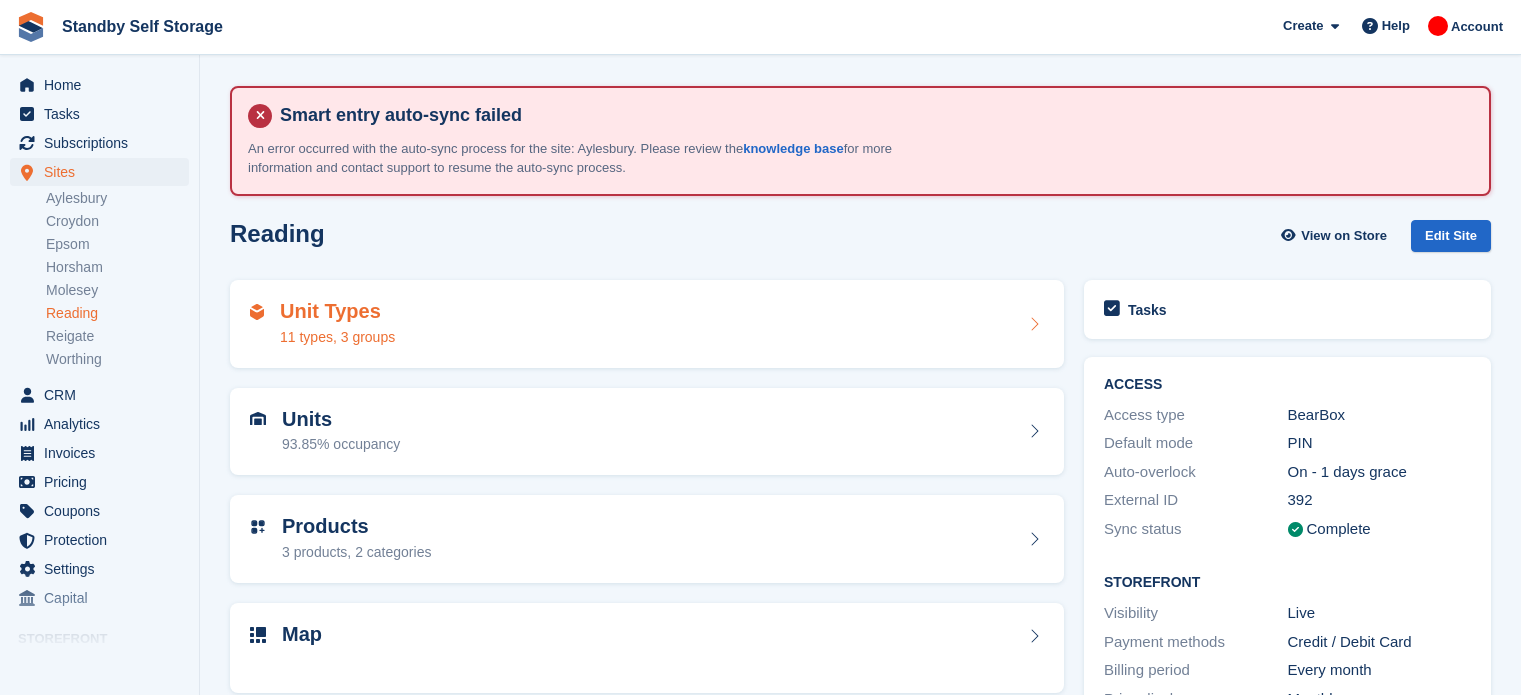 scroll, scrollTop: 132, scrollLeft: 0, axis: vertical 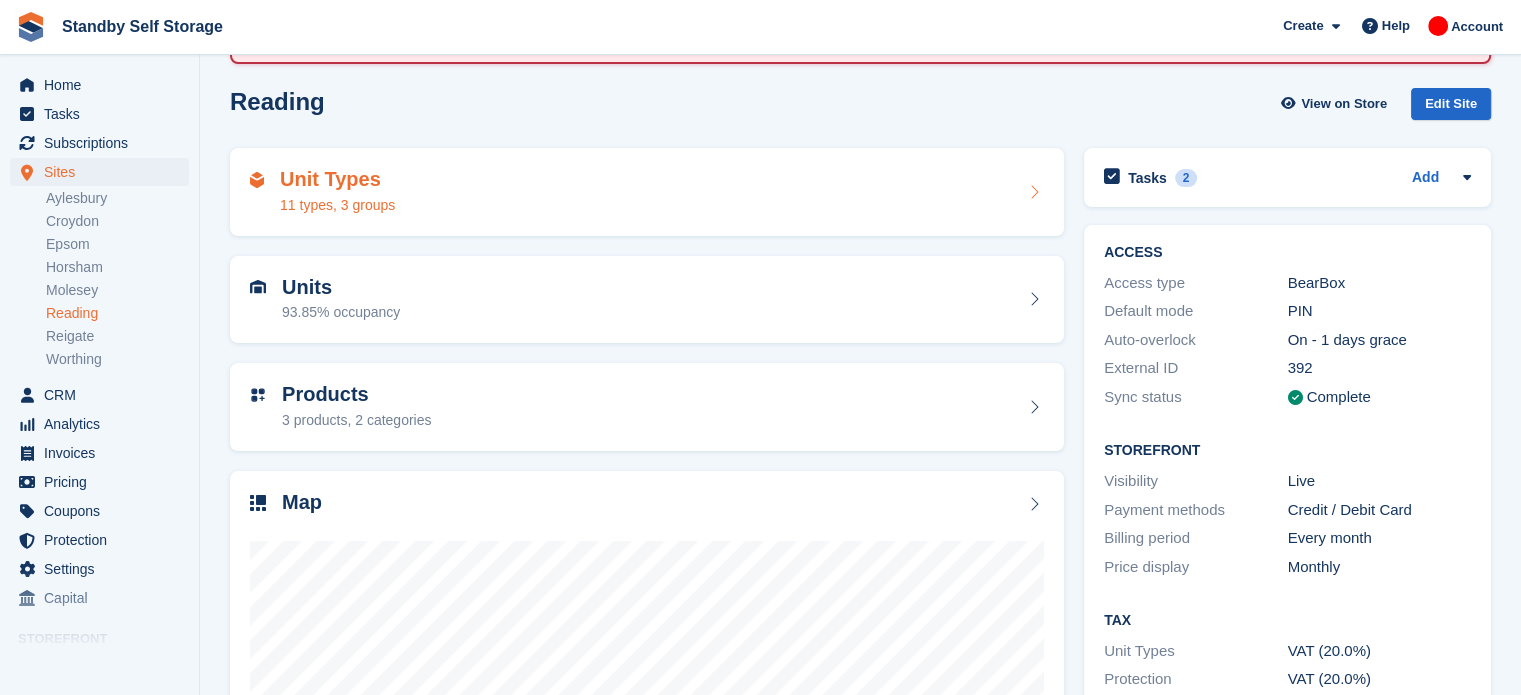 click on "Unit Types
11 types, 3 groups" at bounding box center [647, 192] 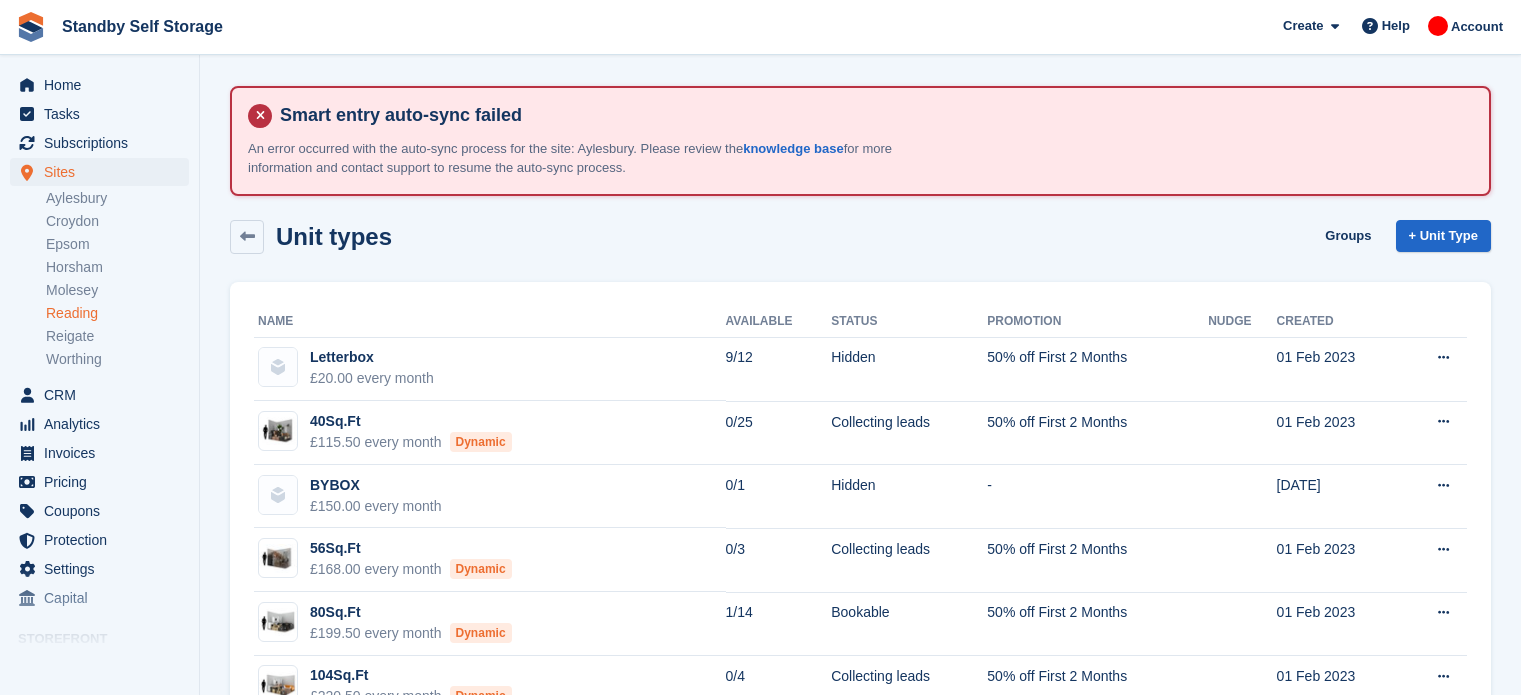 scroll, scrollTop: 0, scrollLeft: 0, axis: both 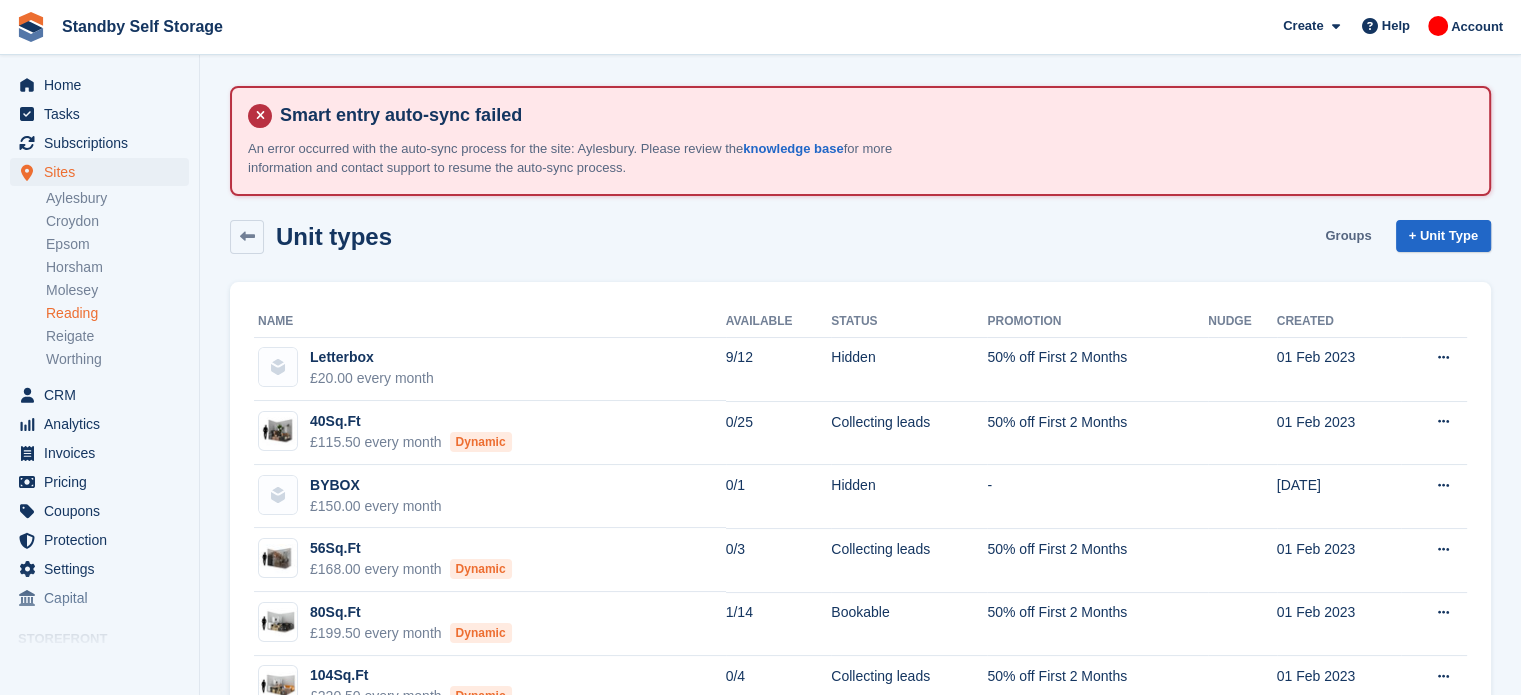 click on "Groups" at bounding box center [1348, 236] 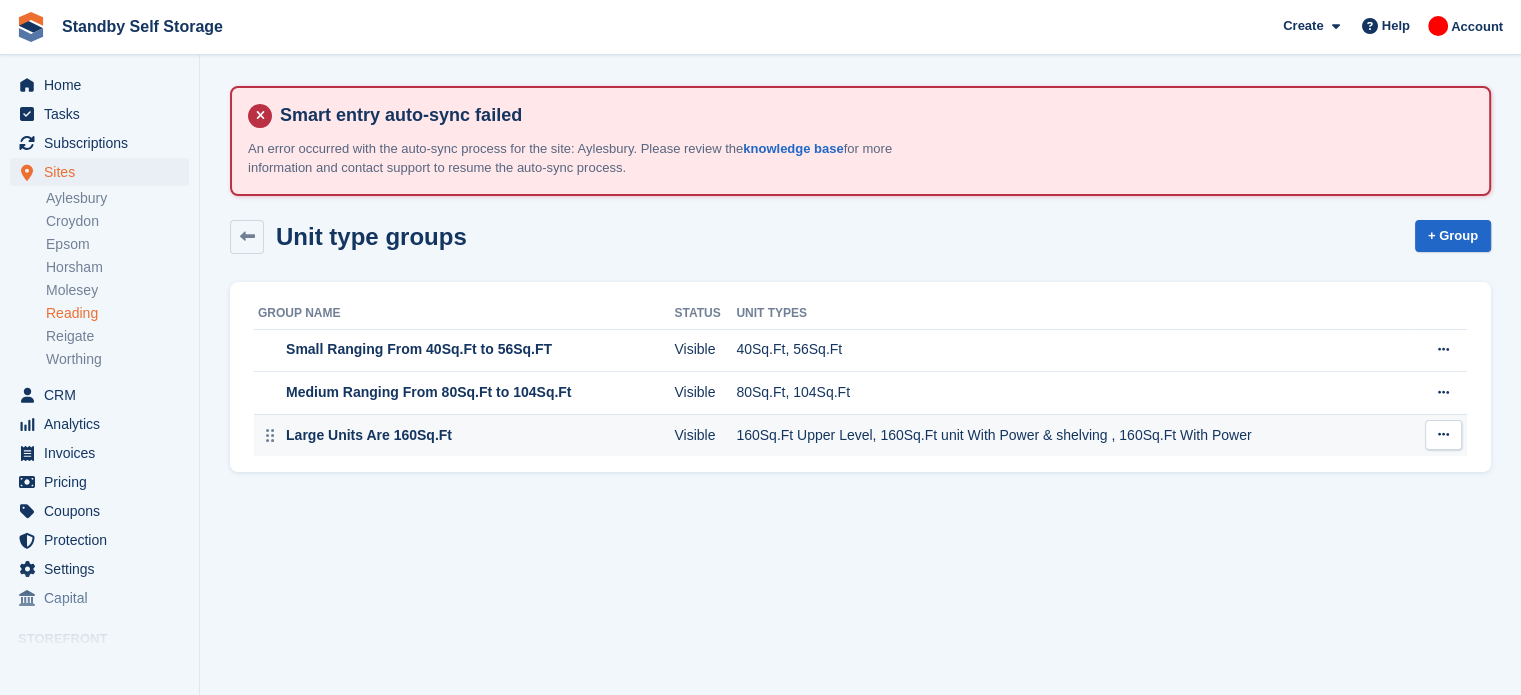 click on "160Sq.Ft Upper Level, 160Sq.Ft unit With Power & shelving , 160Sq.Ft With Power" at bounding box center (1074, 435) 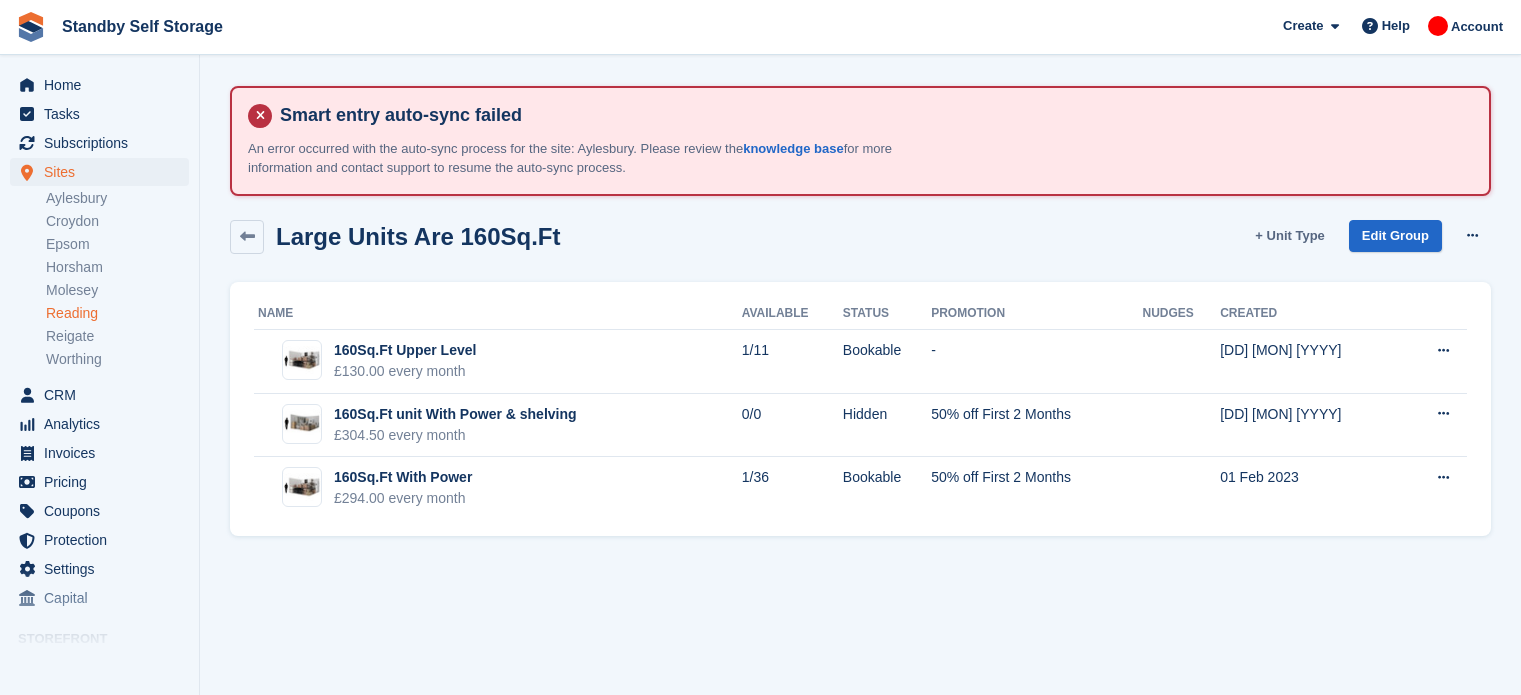 scroll, scrollTop: 0, scrollLeft: 0, axis: both 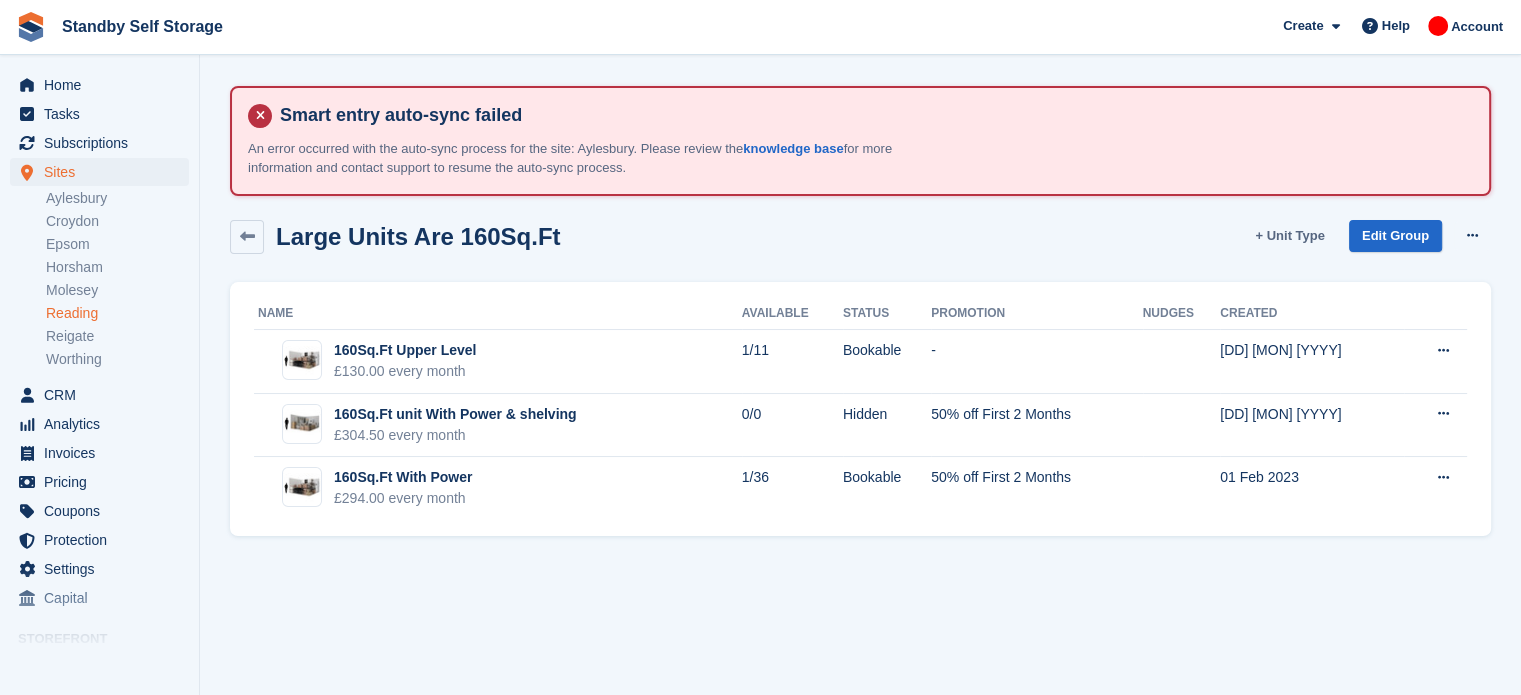 click on "+ Unit Type" at bounding box center [1289, 236] 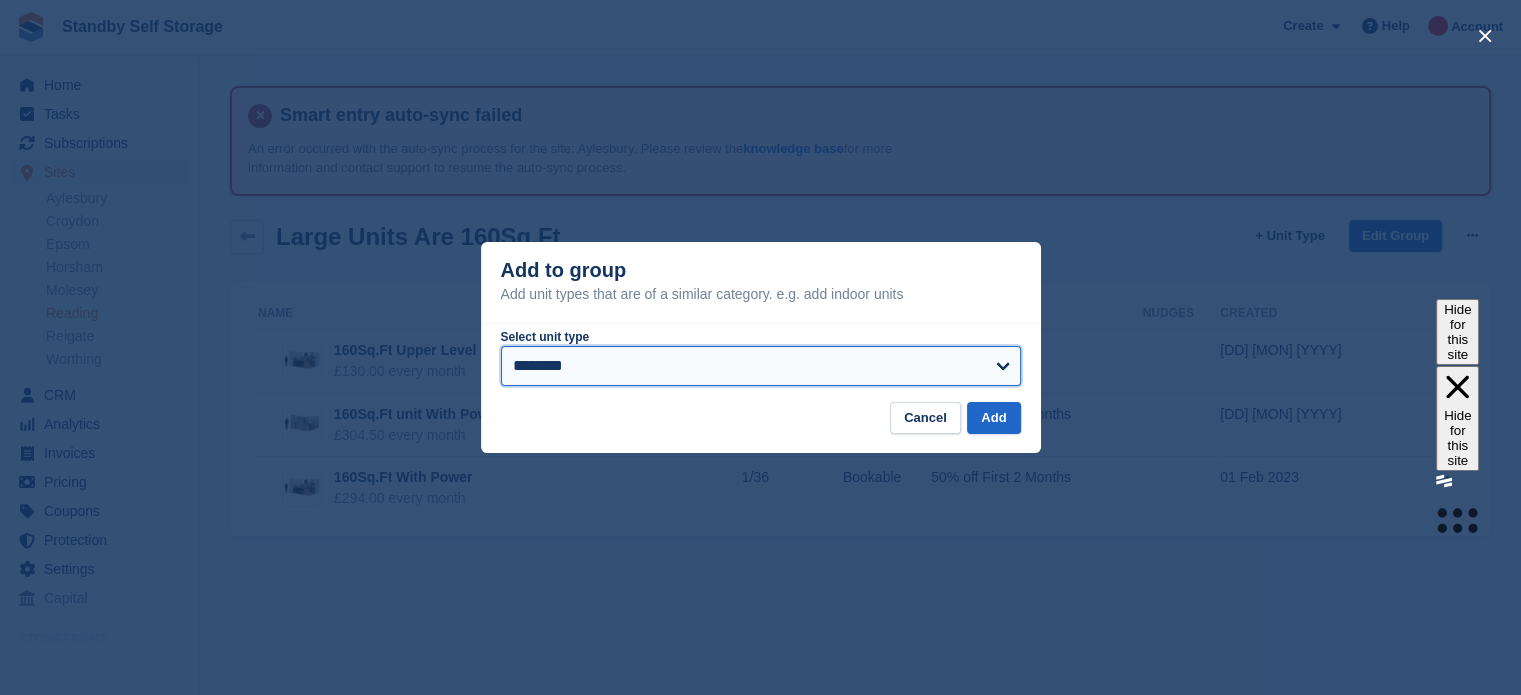 click on "********
********
*******
*******
*******
*****
*********
*******" at bounding box center [761, 366] 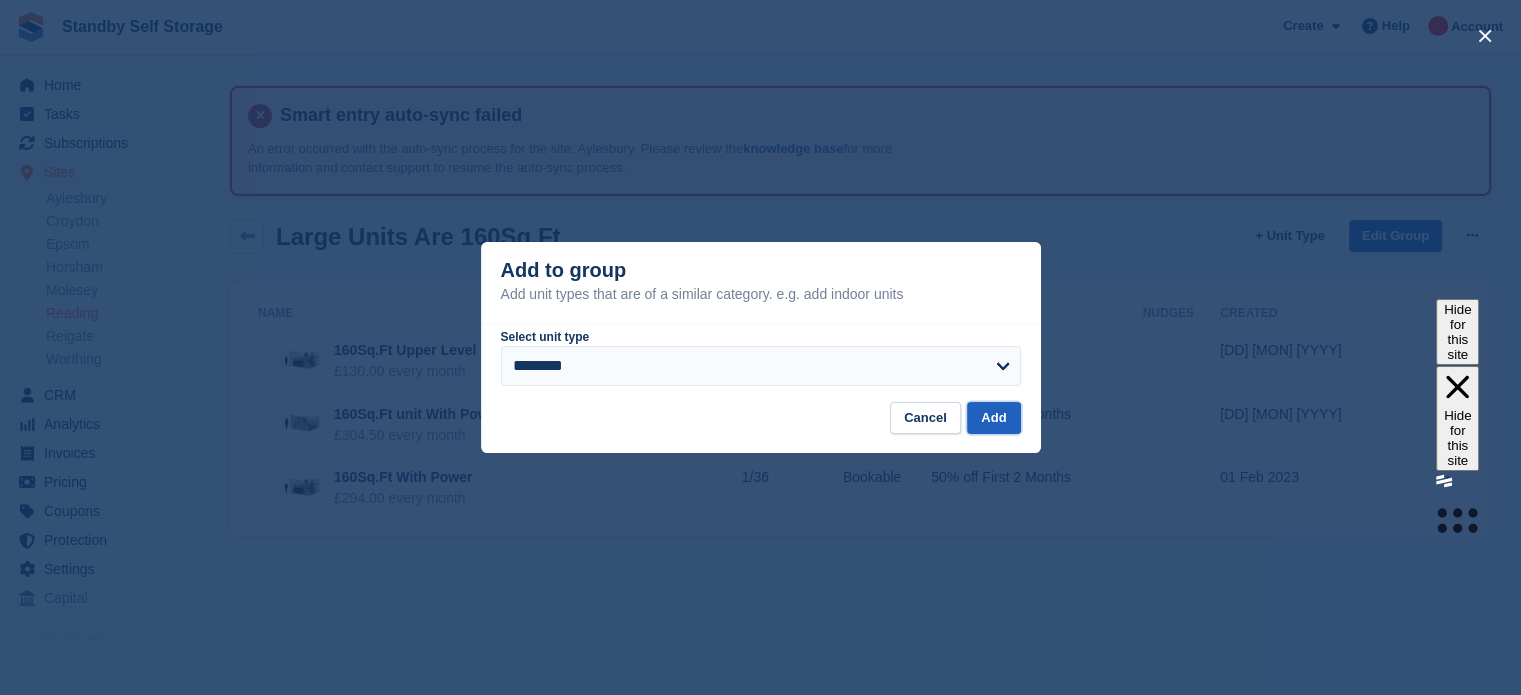 click on "Add" at bounding box center (993, 418) 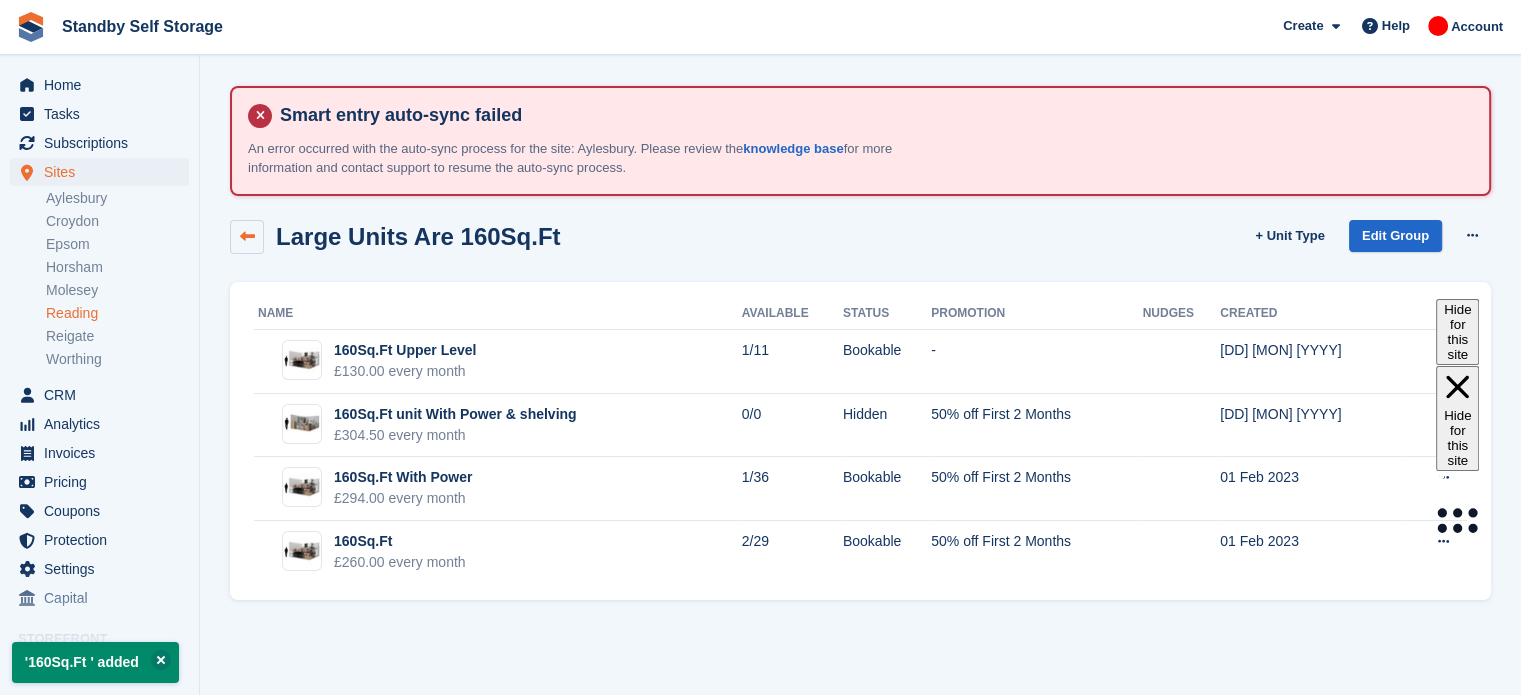 click at bounding box center (247, 237) 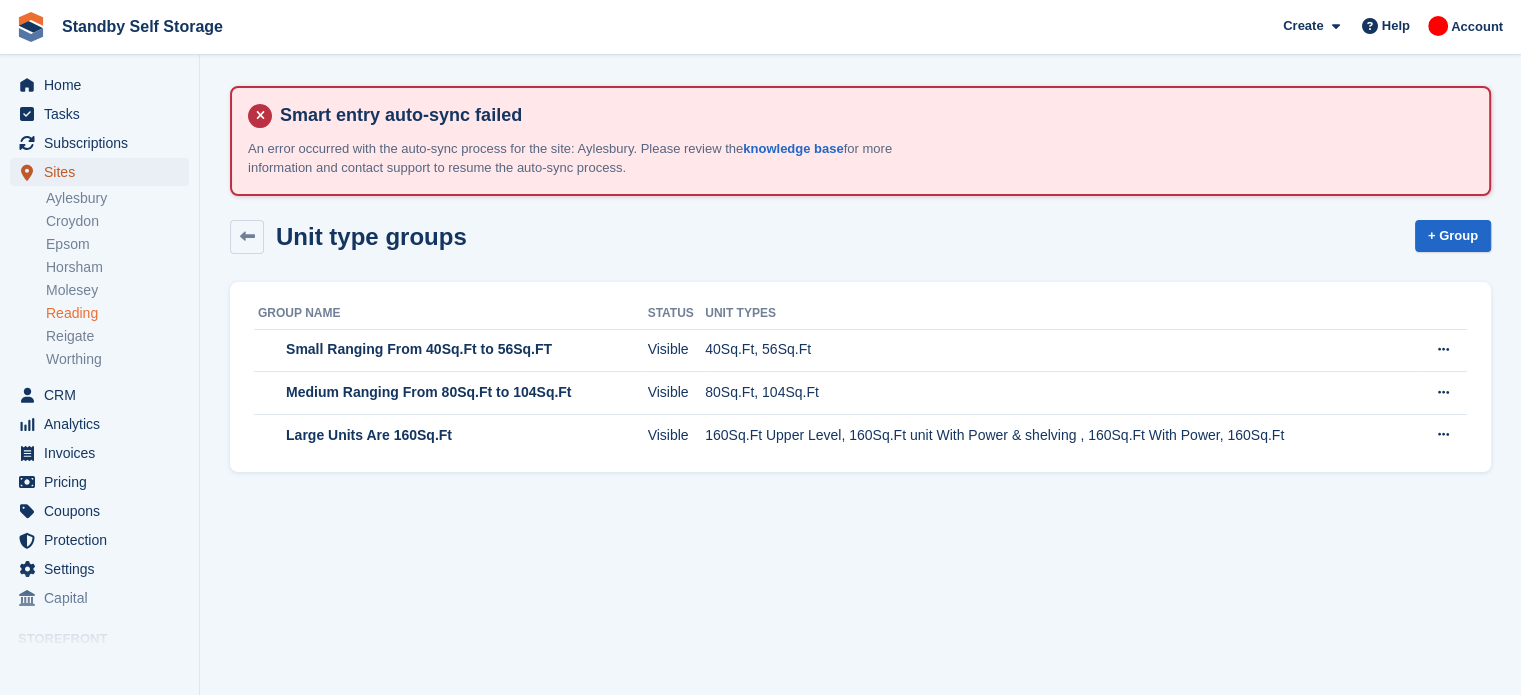 click on "Sites" at bounding box center (104, 172) 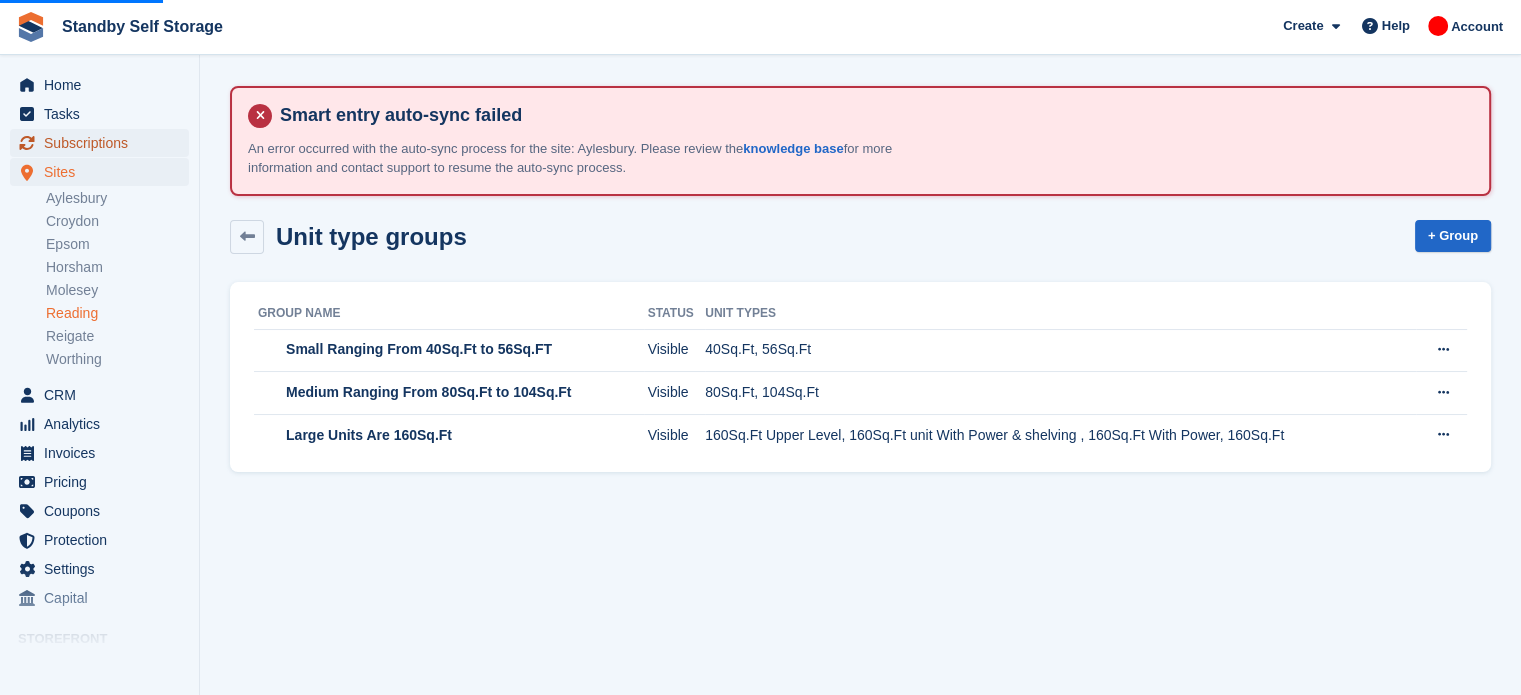 click on "Subscriptions" at bounding box center [104, 143] 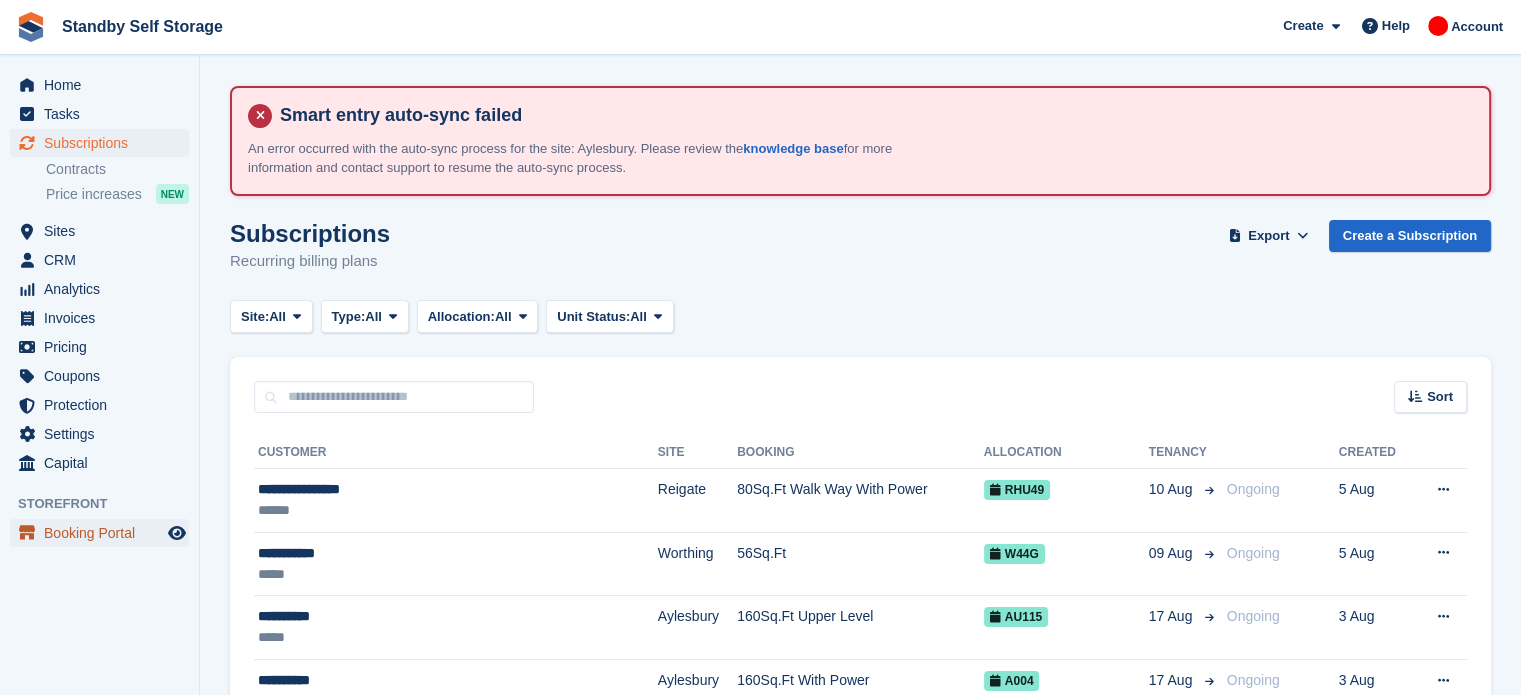 click on "Booking Portal" at bounding box center (104, 533) 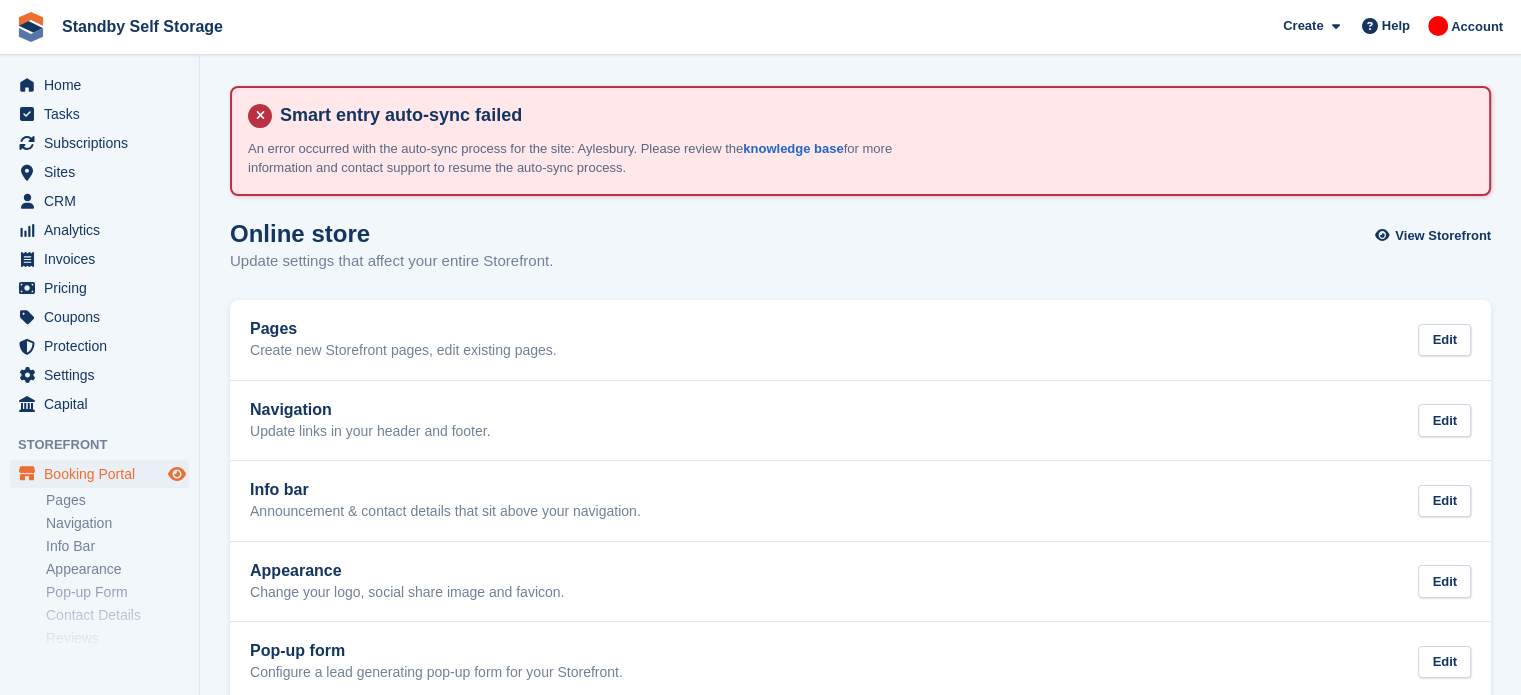 click at bounding box center [177, 474] 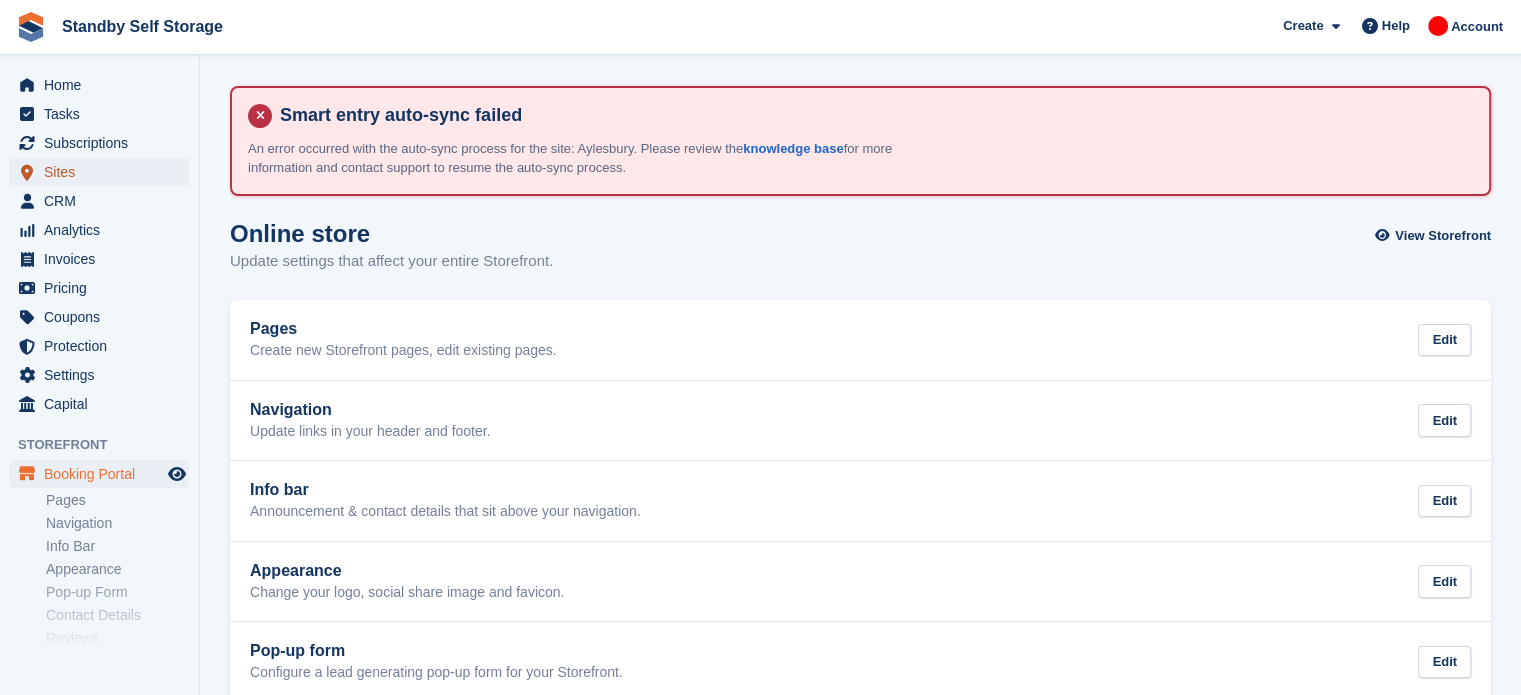 click on "Sites" at bounding box center (104, 172) 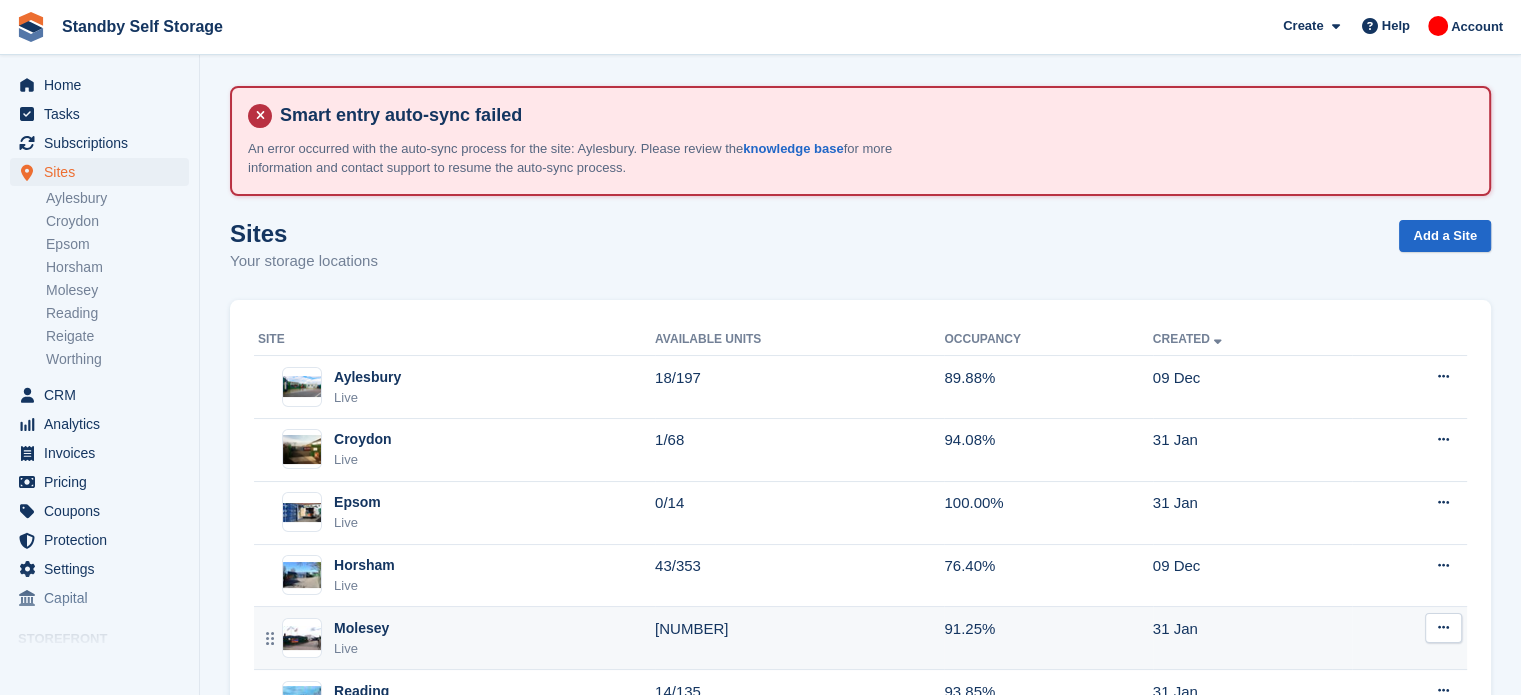 click on "20/191" at bounding box center (799, 638) 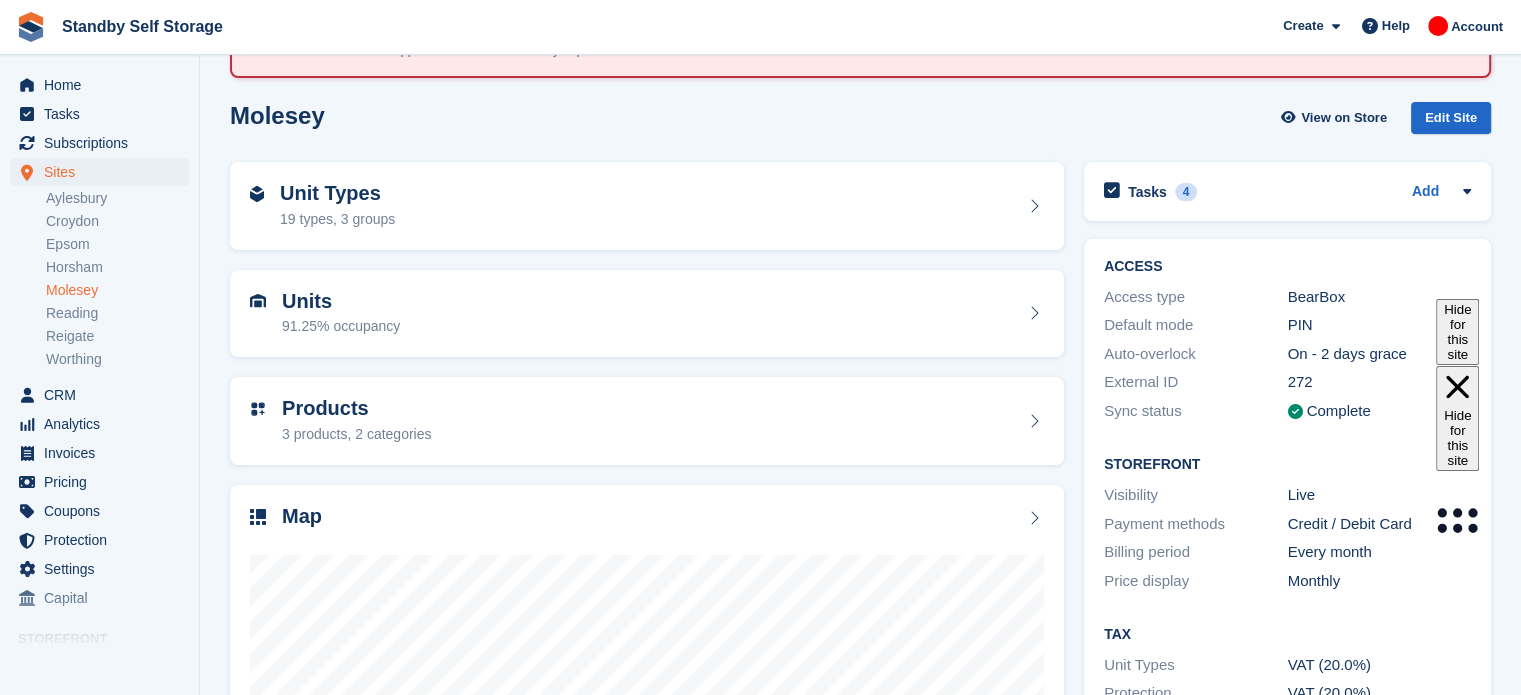 click on "Standby Self Storage
Create
Subscription
Invoice
Contact
Deal
Discount
Page
Help
Chat Support
Submit a support request
Help Center
Get answers to Stora questions
What's New" at bounding box center [760, 229] 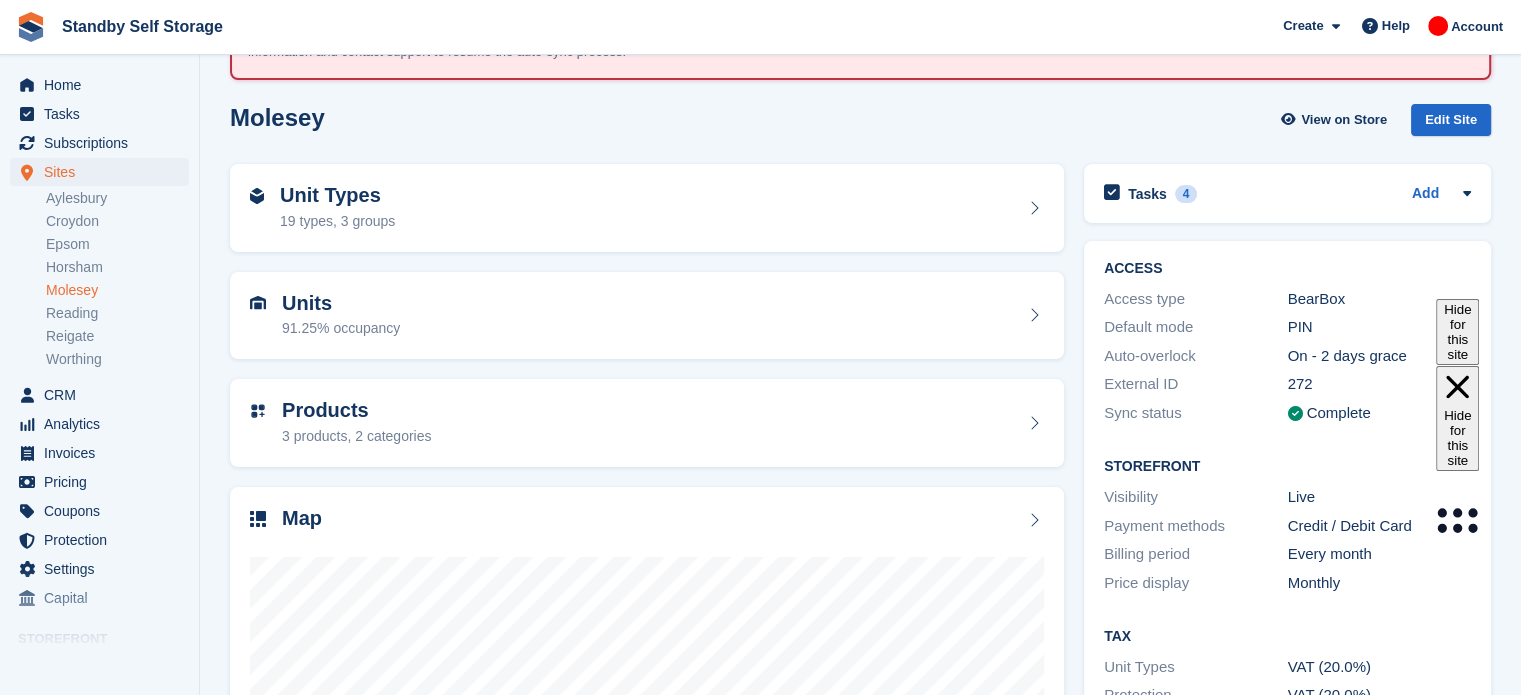click on "Unit Types
19 types, 3 groups" at bounding box center [647, 208] 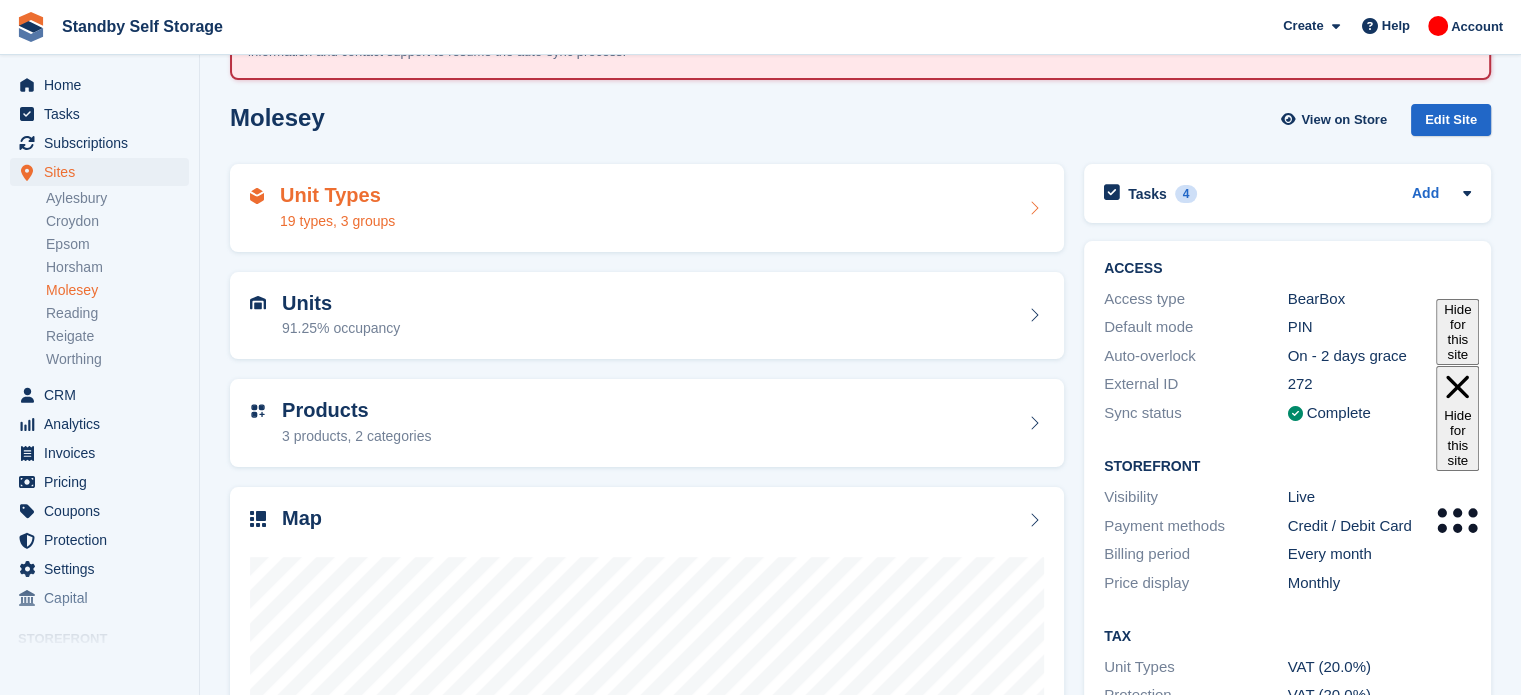 click on "Unit Types
19 types, 3 groups" at bounding box center [647, 208] 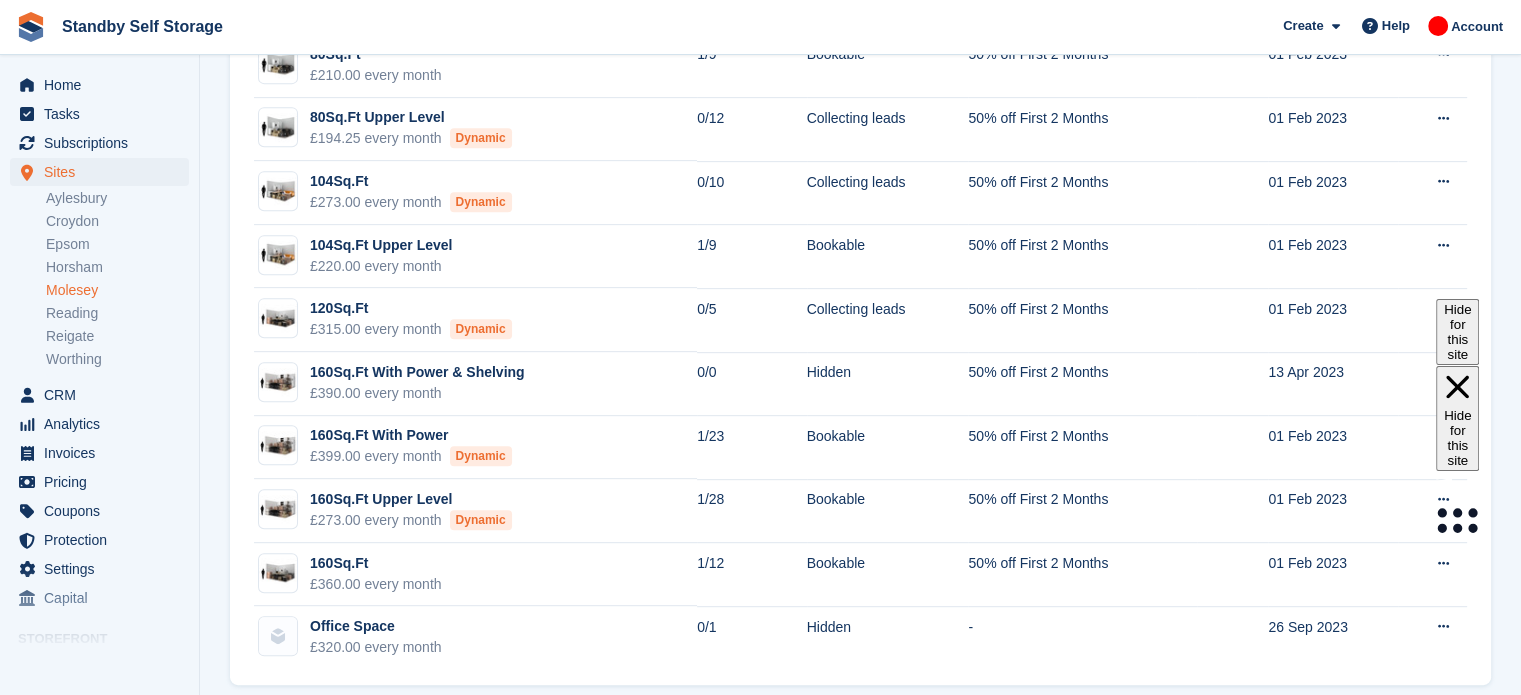 scroll, scrollTop: 891, scrollLeft: 0, axis: vertical 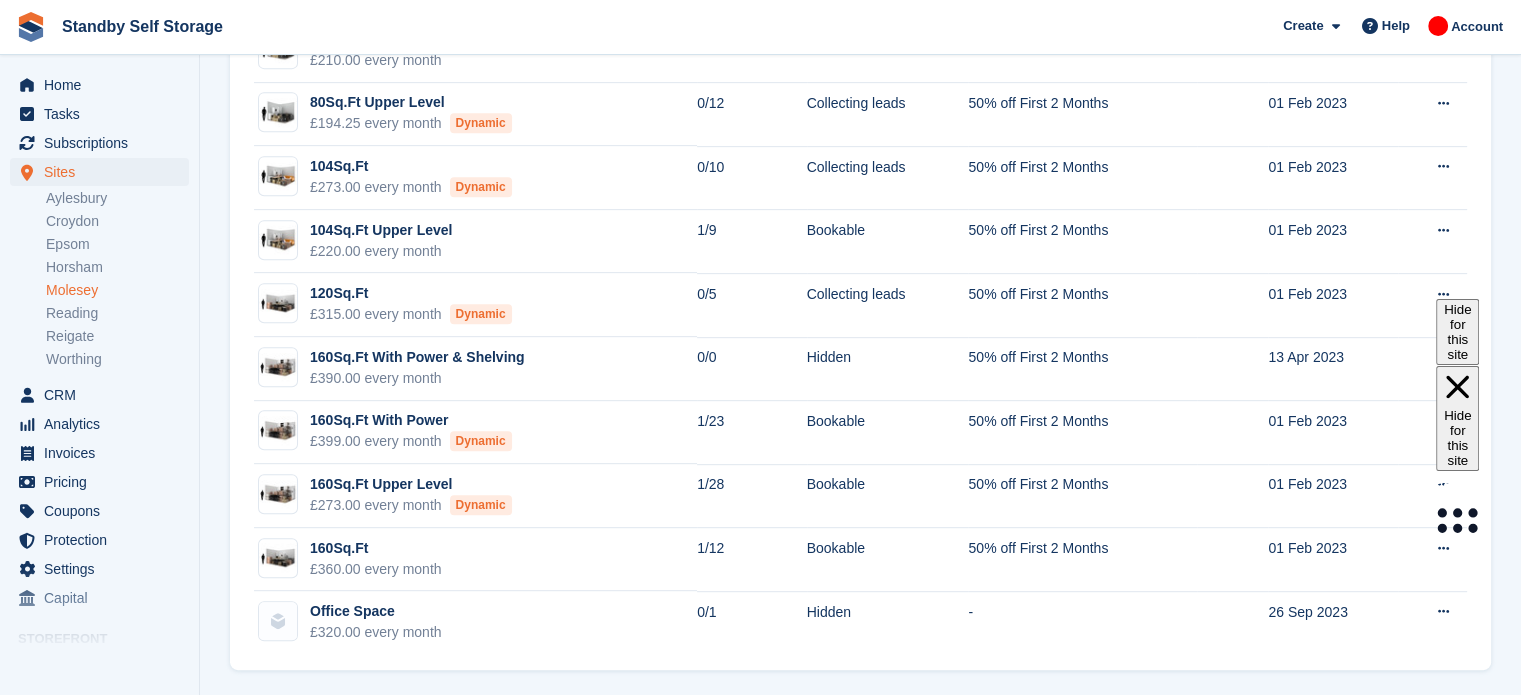 click on "Standby Self Storage
Create
Subscription
Invoice
Contact
Deal
Discount
Page
Help
Chat Support
Submit a support request
Help Center
Get answers to Stora questions
What's New" at bounding box center (760, -544) 